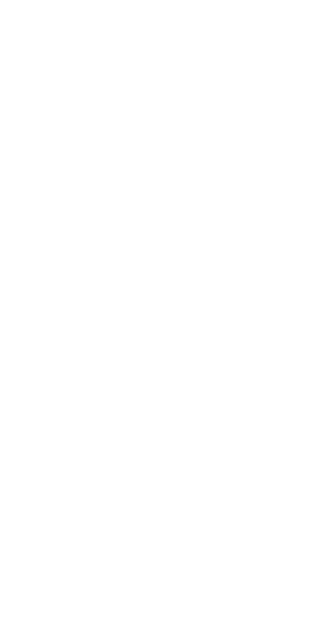 scroll, scrollTop: 0, scrollLeft: 0, axis: both 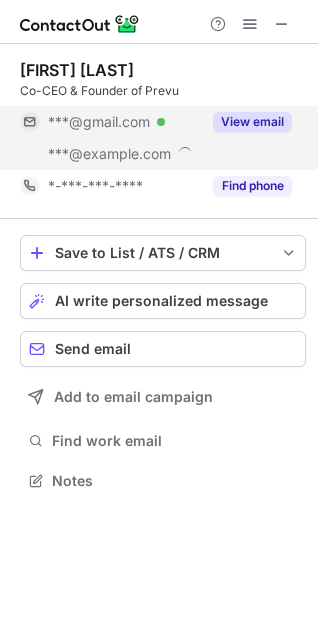 click on "View email" at bounding box center [252, 122] 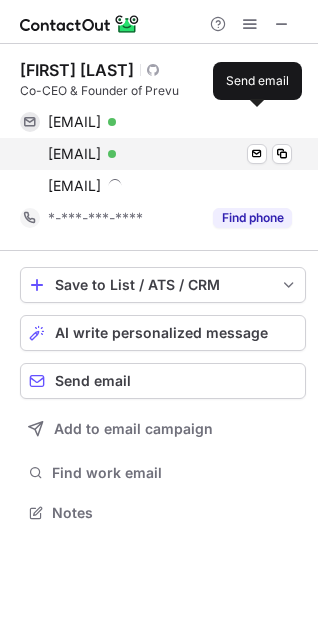 scroll, scrollTop: 10, scrollLeft: 10, axis: both 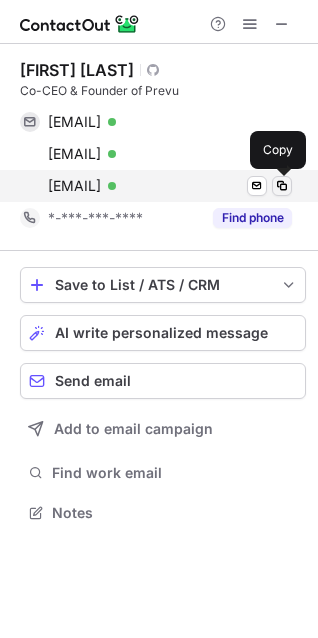 click at bounding box center [282, 186] 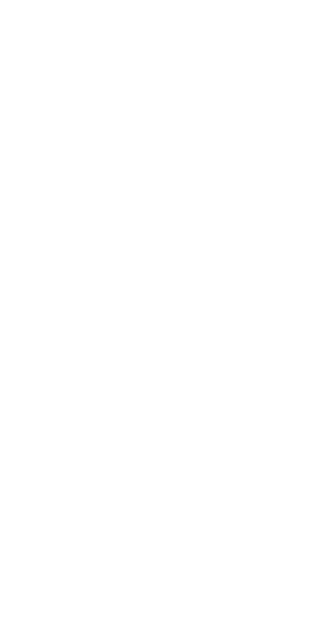 scroll, scrollTop: 0, scrollLeft: 0, axis: both 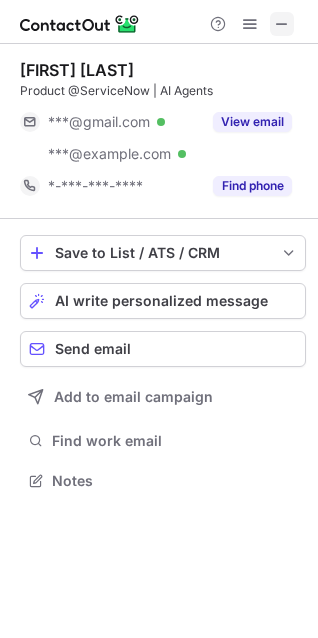 click at bounding box center (282, 24) 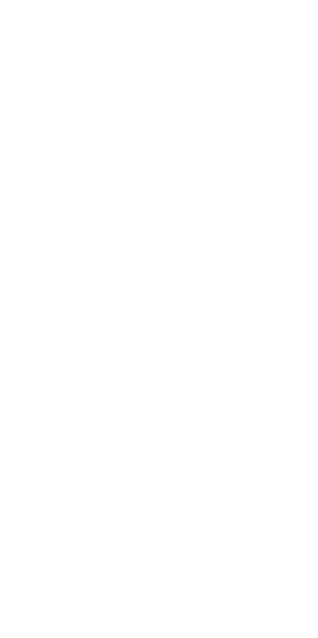 scroll, scrollTop: 0, scrollLeft: 0, axis: both 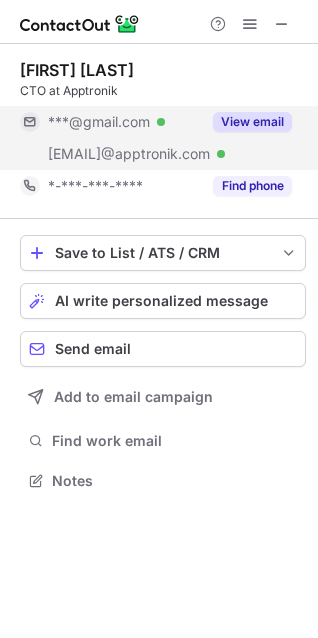 click on "View email" at bounding box center (252, 122) 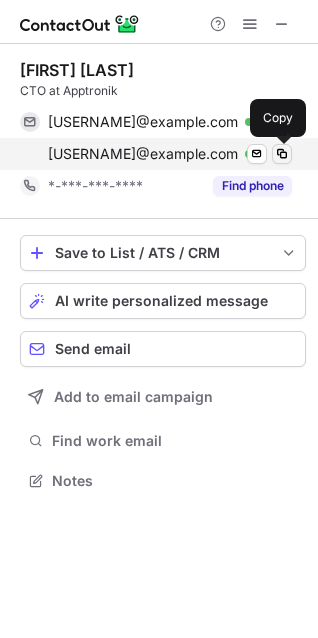 click at bounding box center [282, 154] 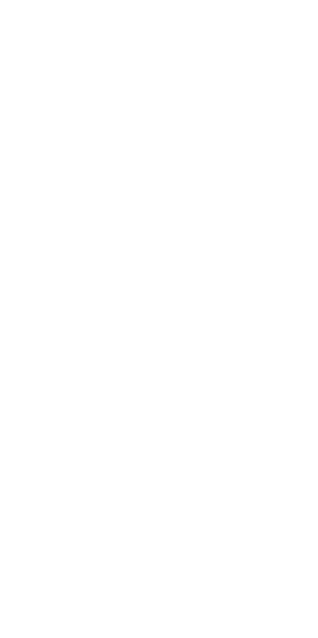 scroll, scrollTop: 0, scrollLeft: 0, axis: both 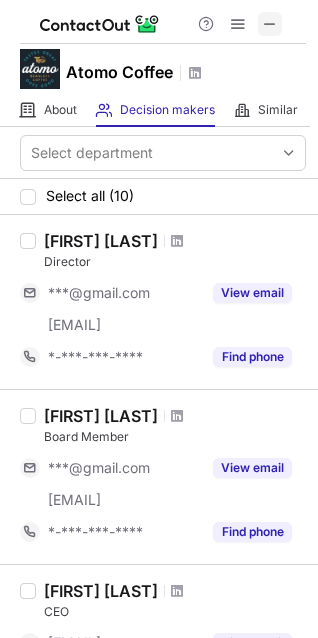 click at bounding box center (270, 24) 